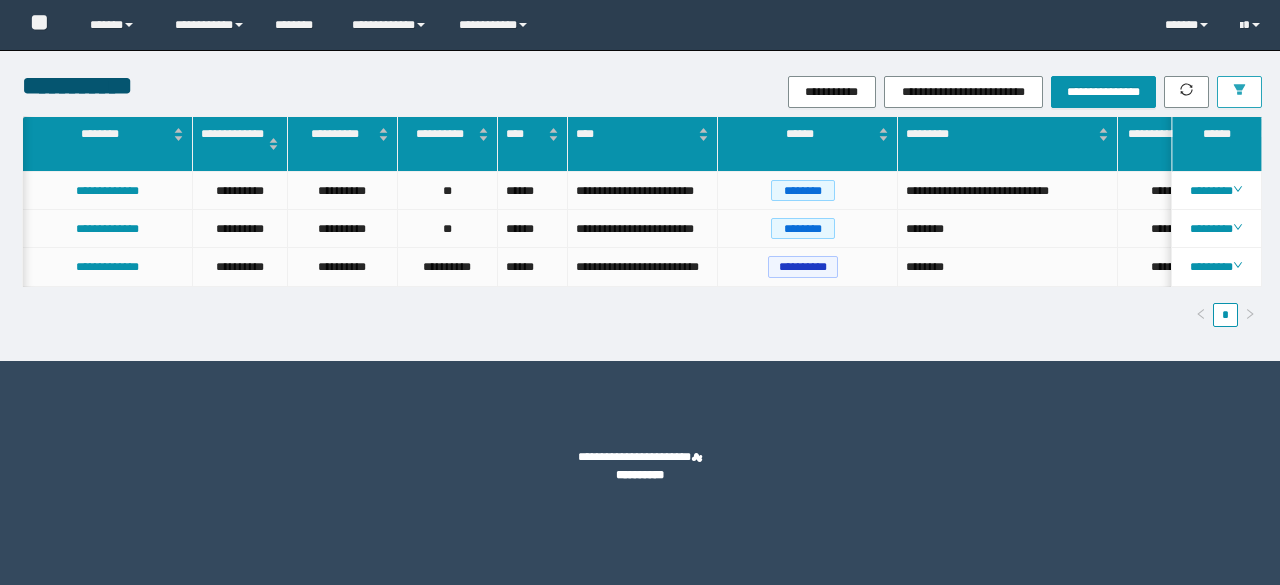scroll, scrollTop: 0, scrollLeft: 0, axis: both 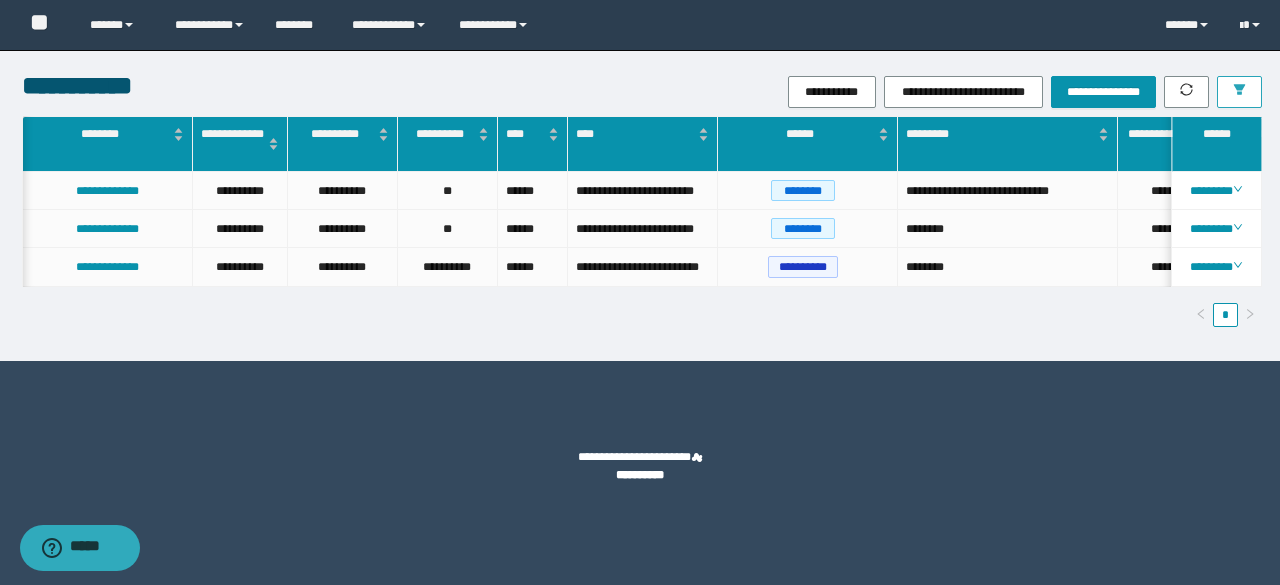 click at bounding box center [1239, 92] 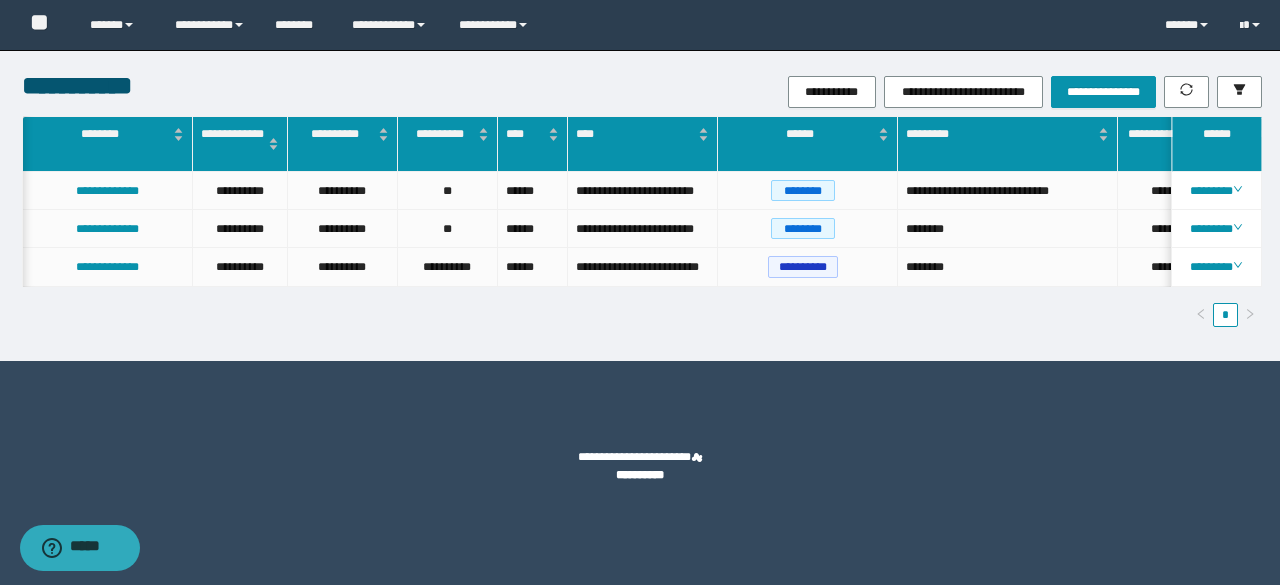 scroll, scrollTop: 0, scrollLeft: 612, axis: horizontal 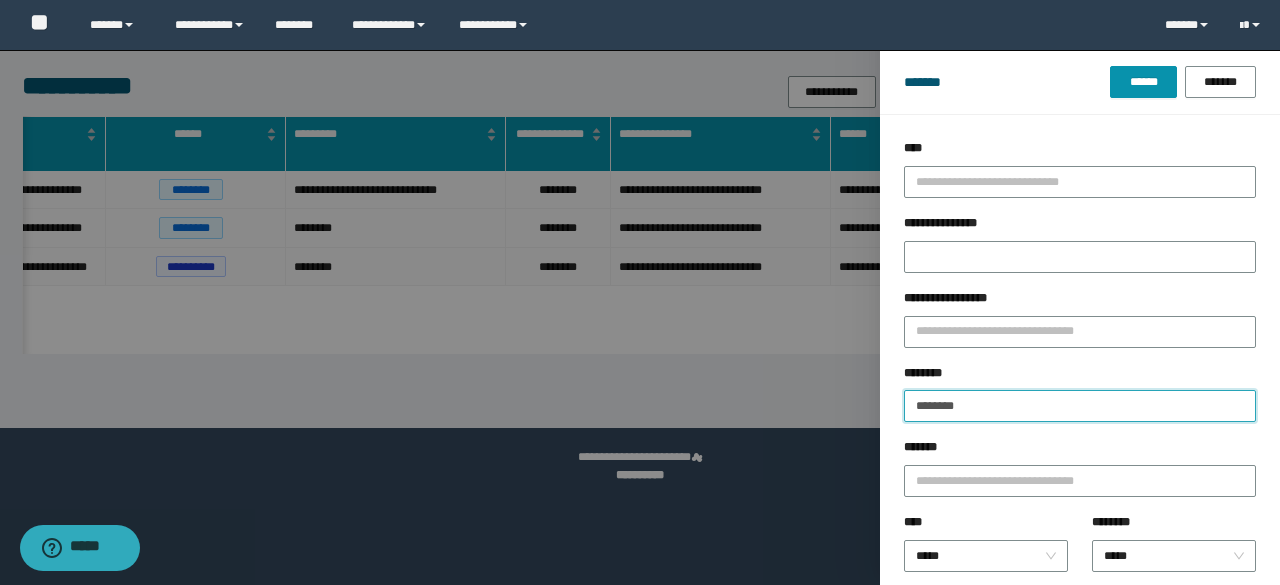 click on "********" at bounding box center (1080, 406) 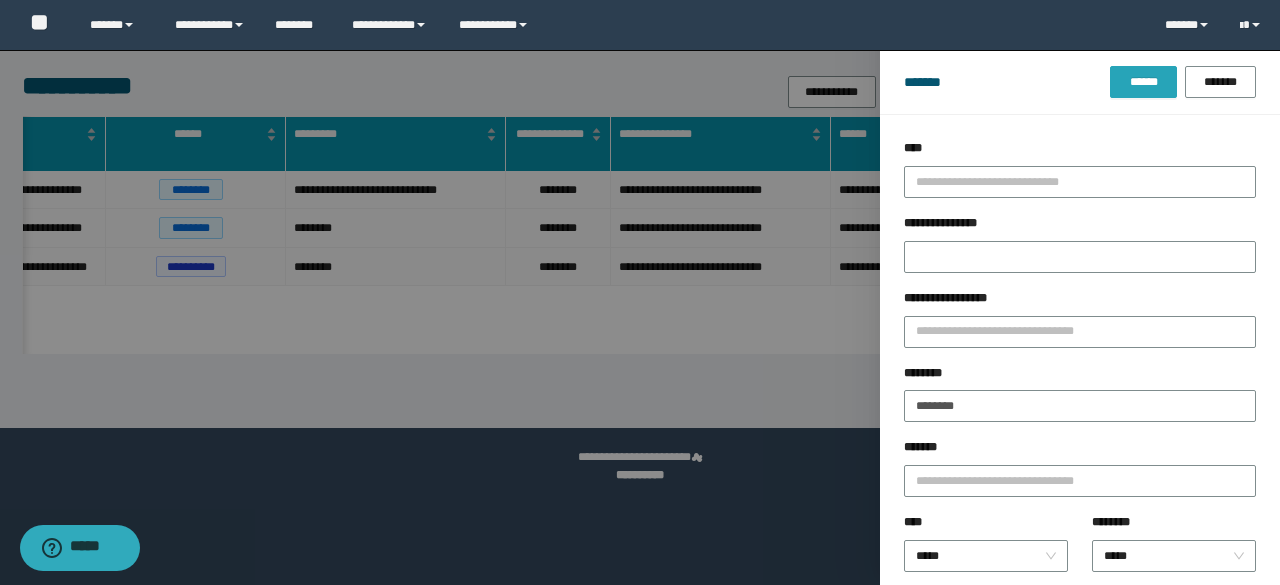 click on "******" at bounding box center (1143, 82) 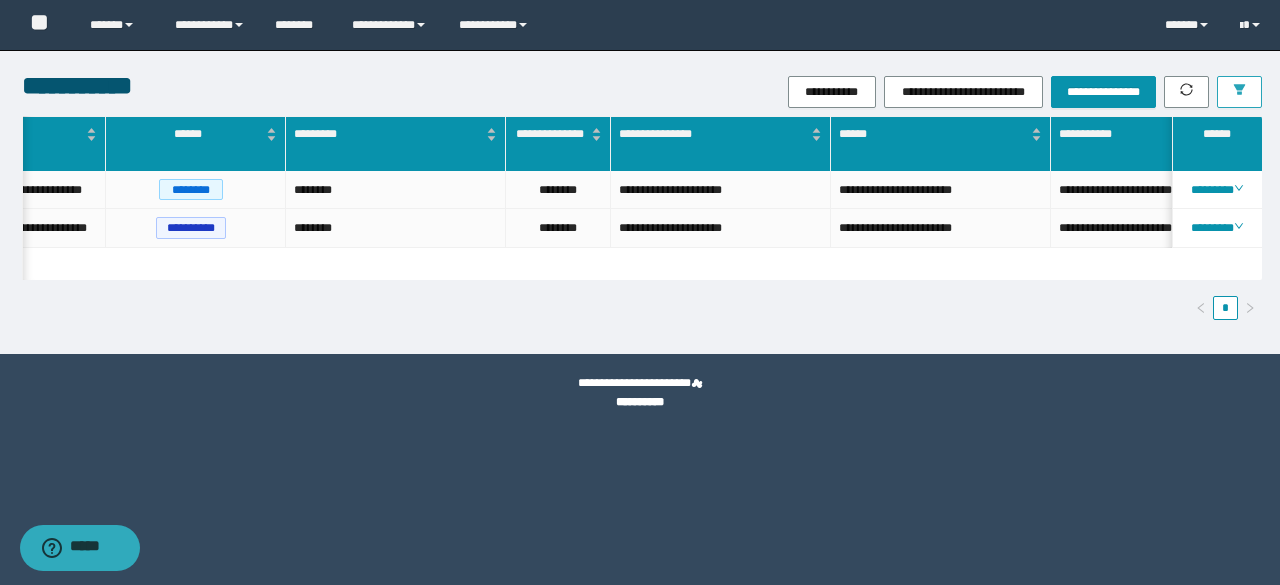 scroll, scrollTop: 0, scrollLeft: 339, axis: horizontal 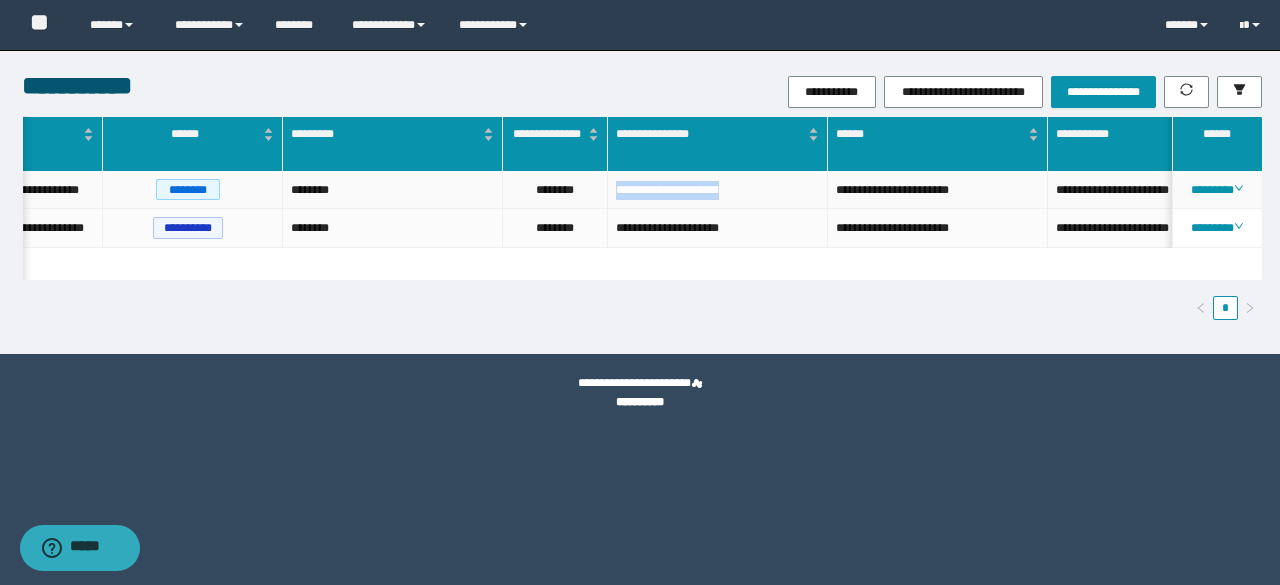 drag, startPoint x: 610, startPoint y: 192, endPoint x: 768, endPoint y: 204, distance: 158.45505 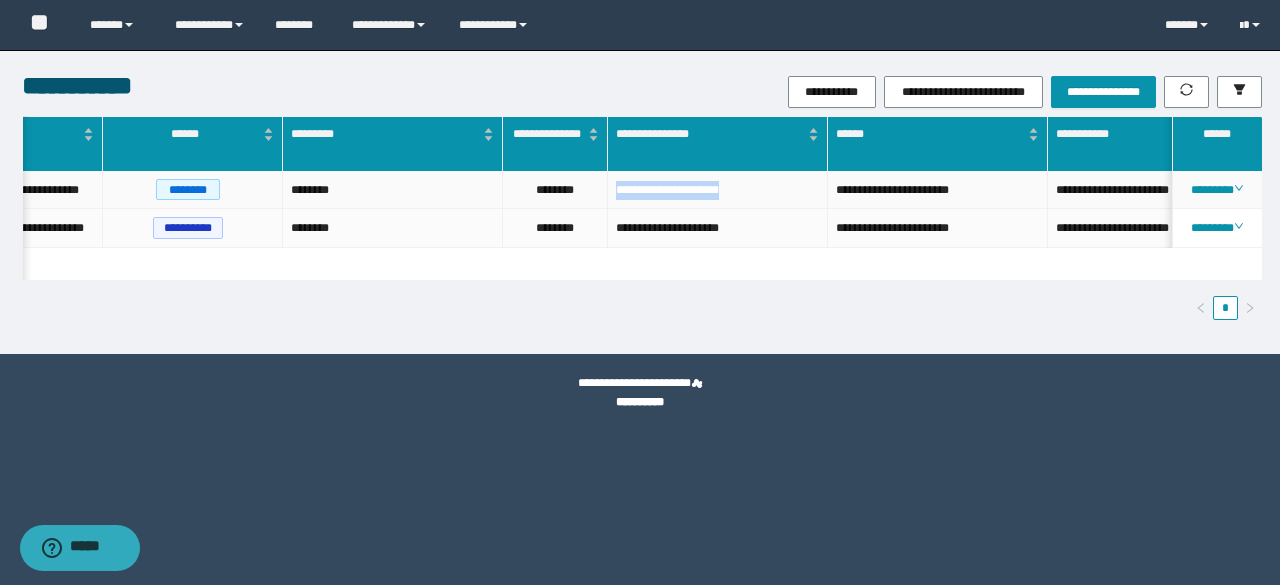 copy on "**********" 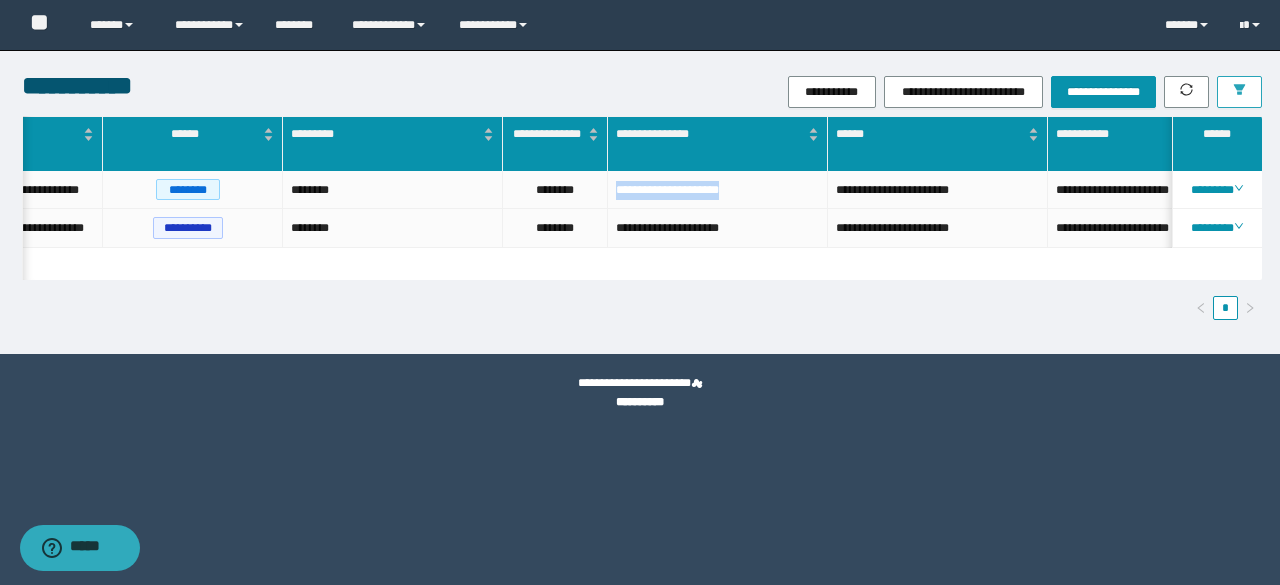 click at bounding box center [1239, 91] 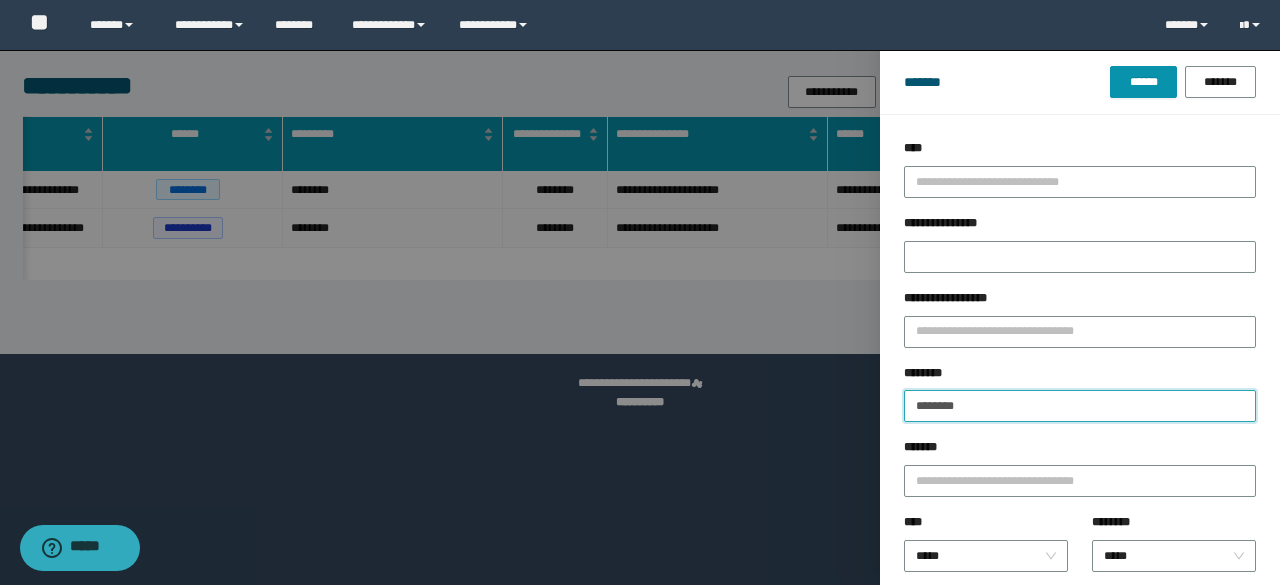 click on "********" at bounding box center (1080, 406) 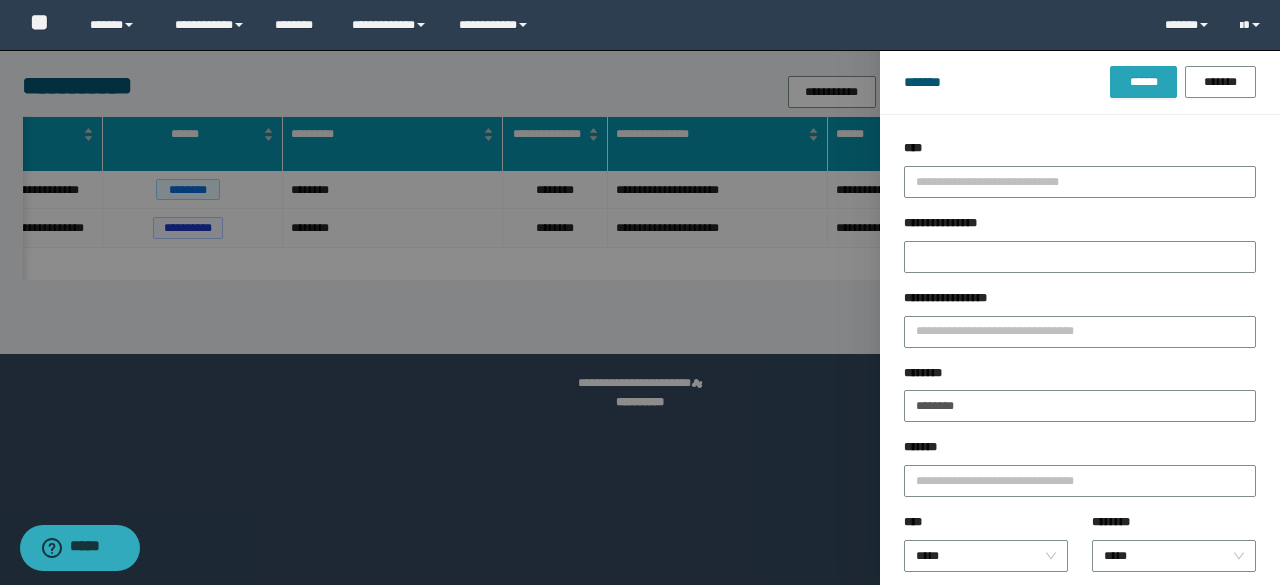click on "******" at bounding box center (1143, 82) 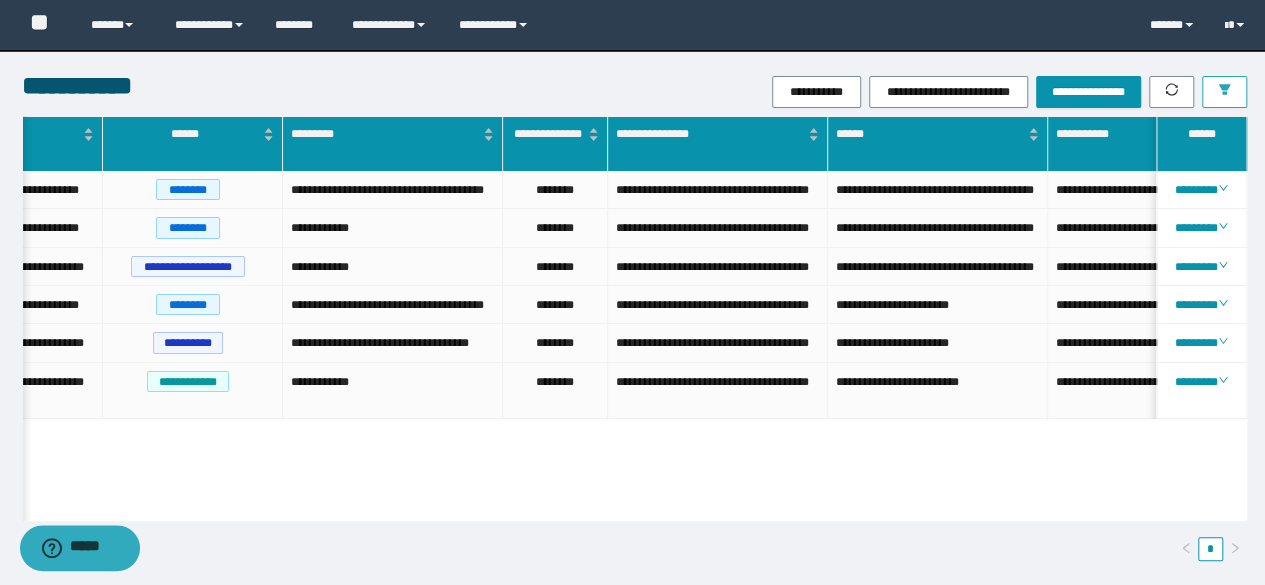 scroll, scrollTop: 0, scrollLeft: 699, axis: horizontal 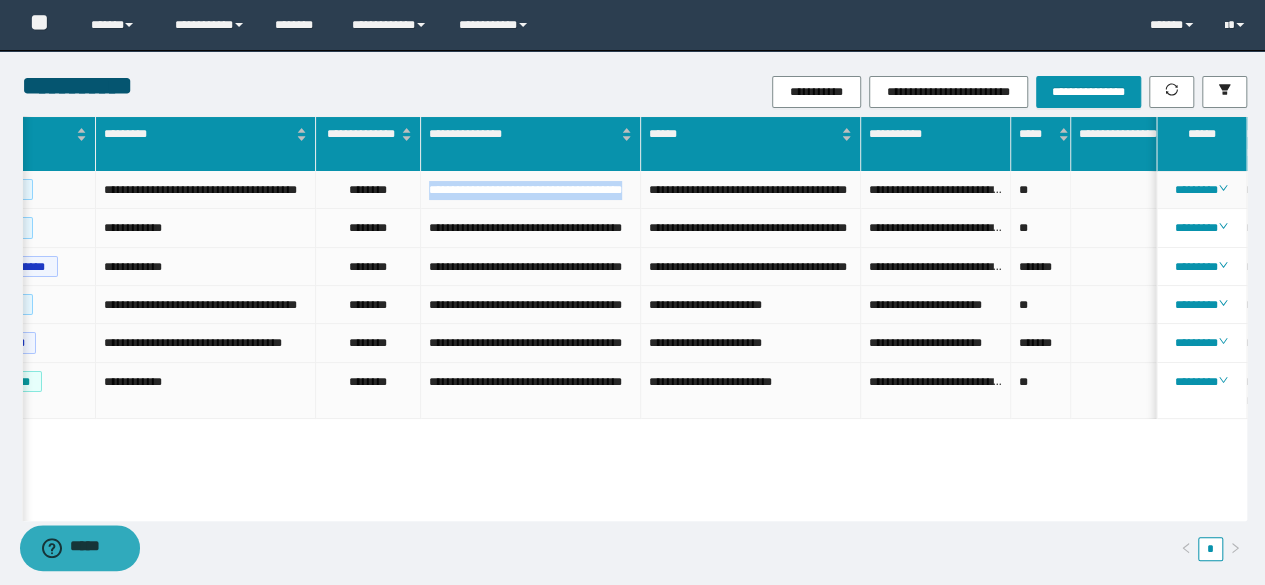 drag, startPoint x: 427, startPoint y: 192, endPoint x: 504, endPoint y: 209, distance: 78.854294 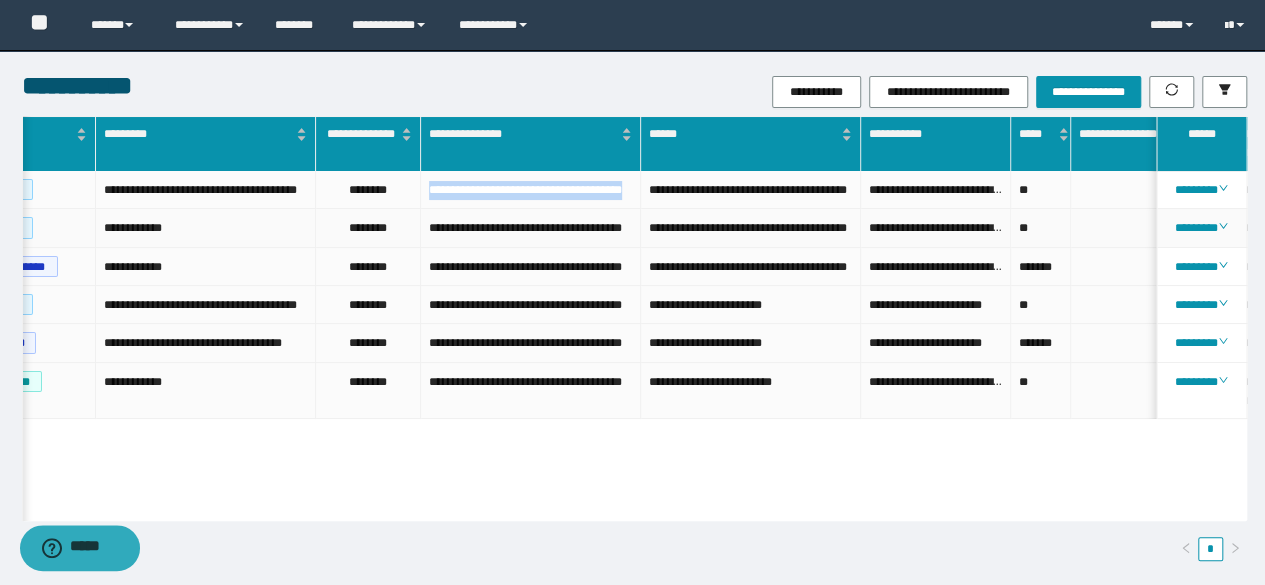 copy on "**********" 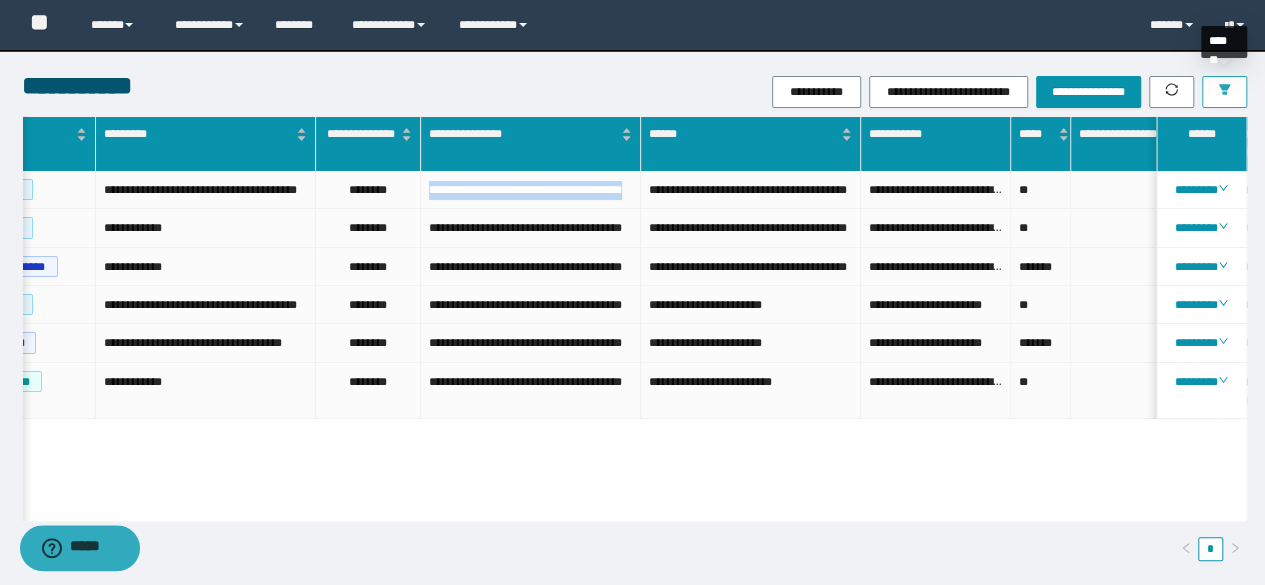 click at bounding box center [1224, 92] 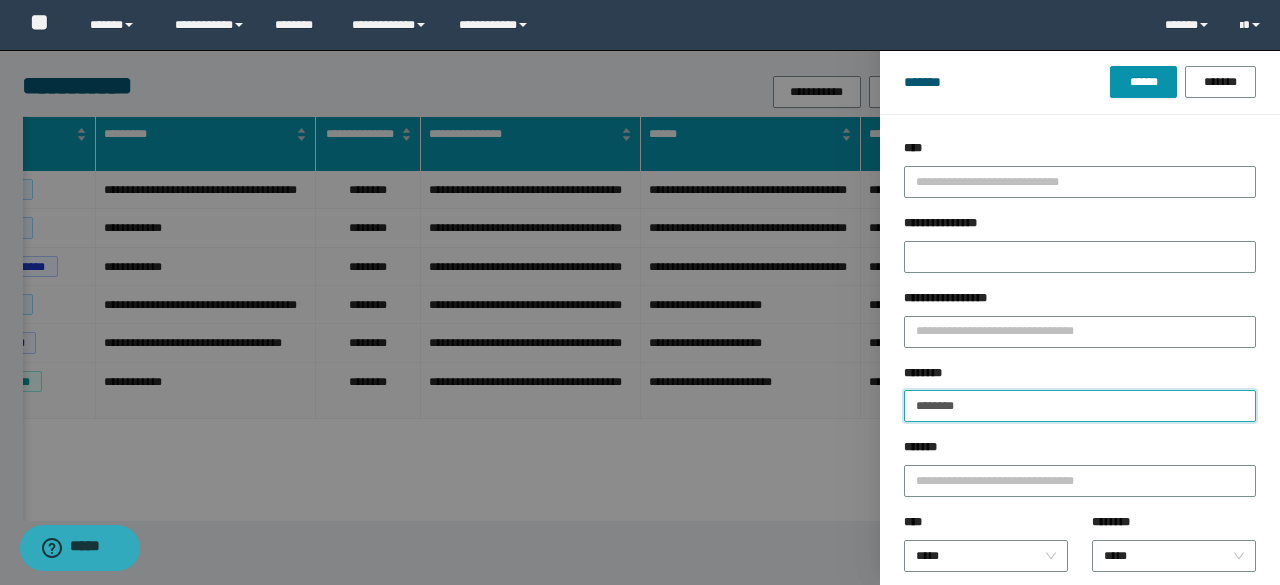 click on "********" at bounding box center [1080, 406] 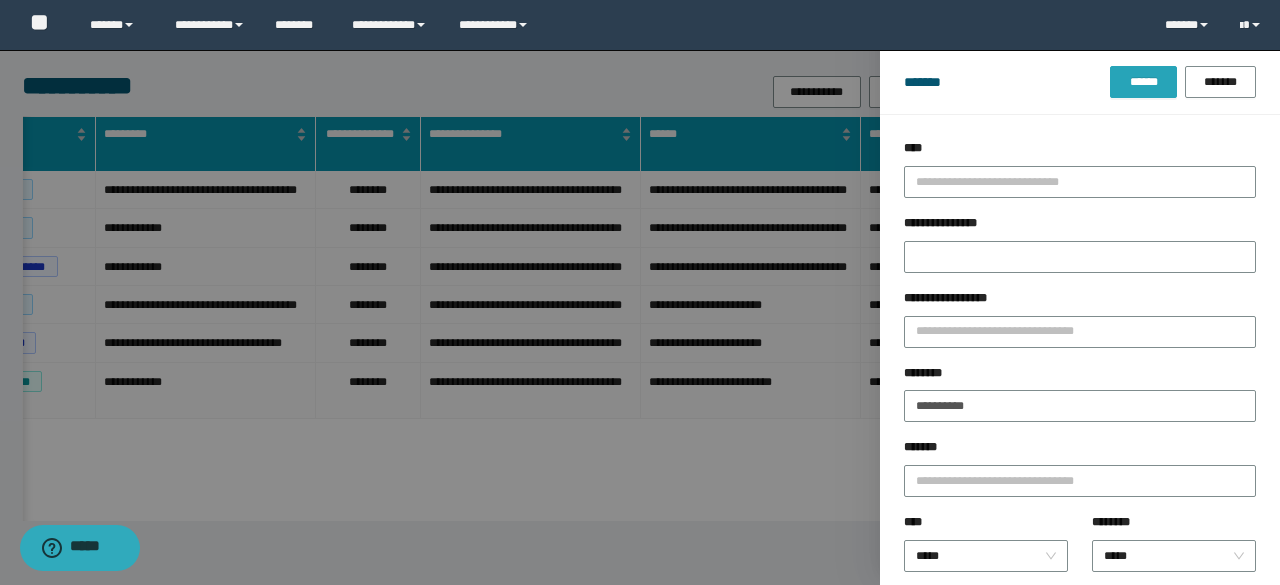 click on "******" at bounding box center [1143, 82] 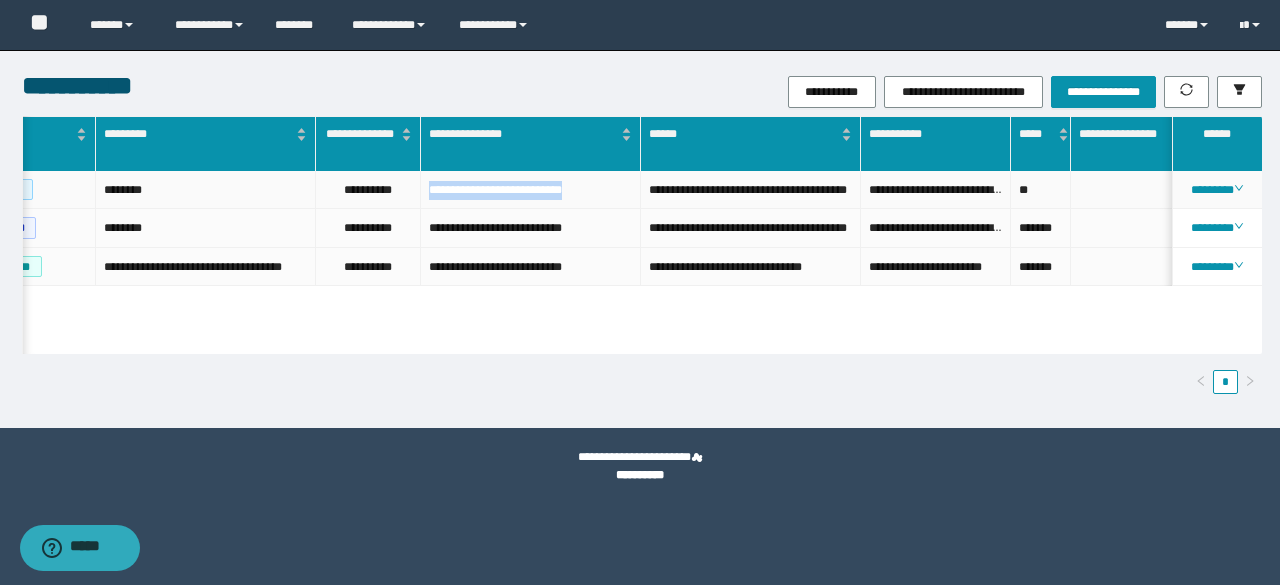 drag, startPoint x: 427, startPoint y: 190, endPoint x: 623, endPoint y: 213, distance: 197.34488 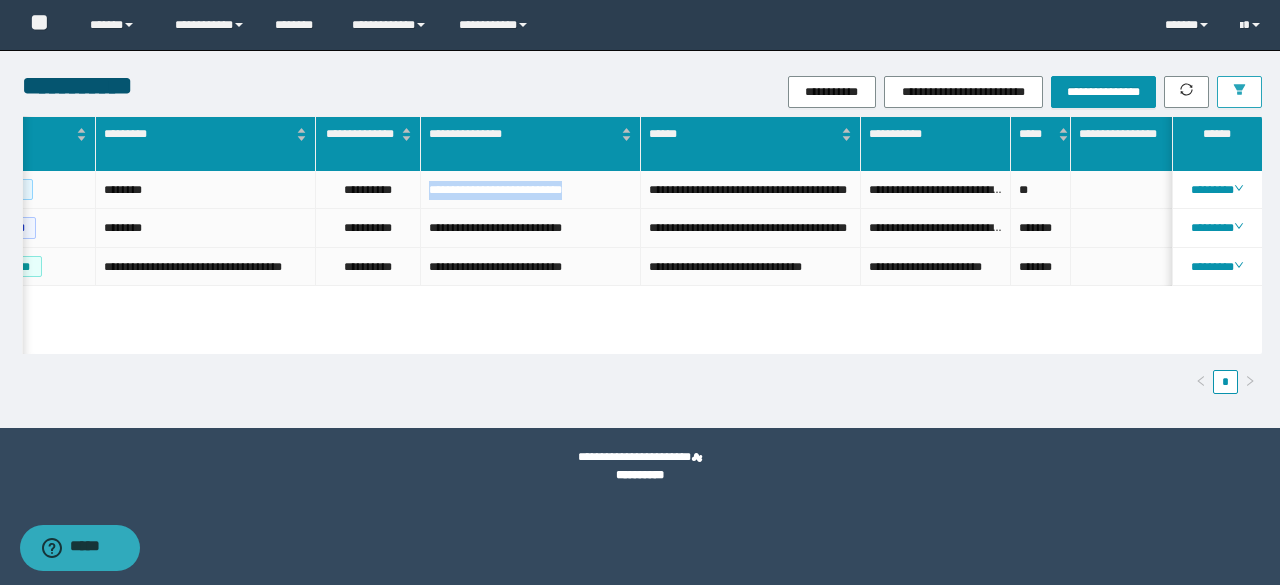 click 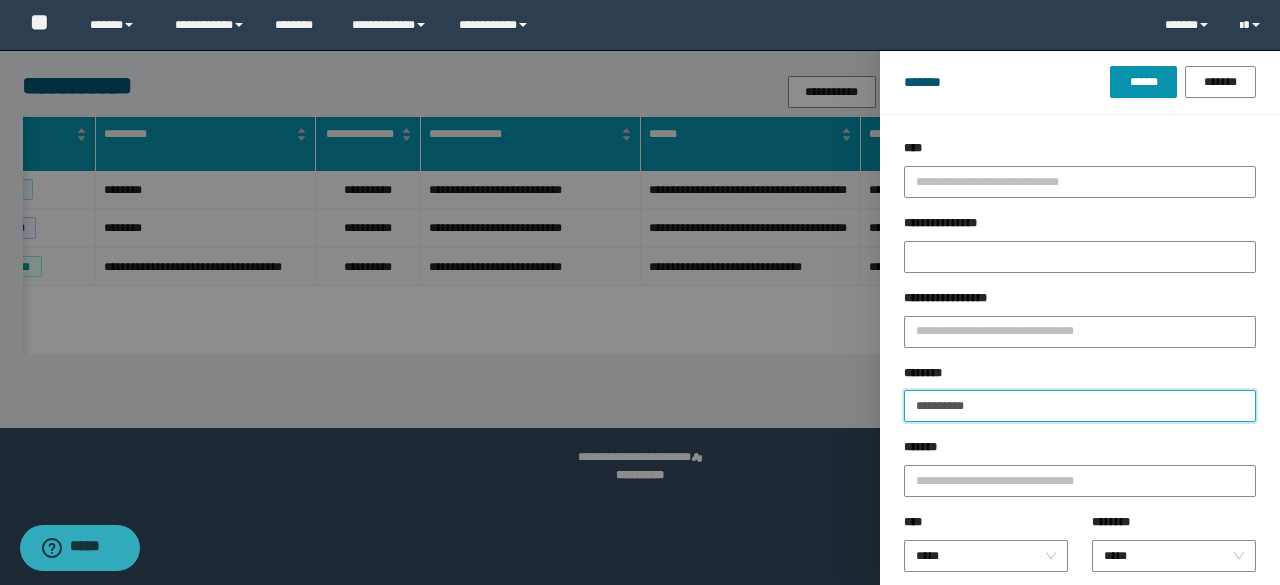 click on "**********" at bounding box center (1080, 406) 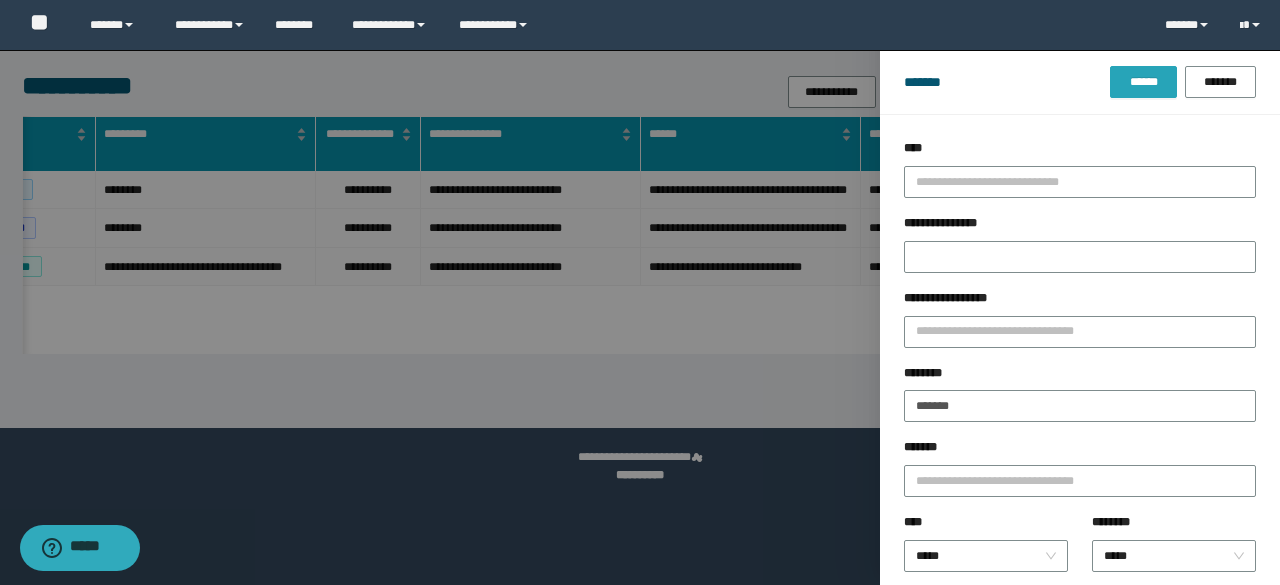click on "******" at bounding box center [1143, 82] 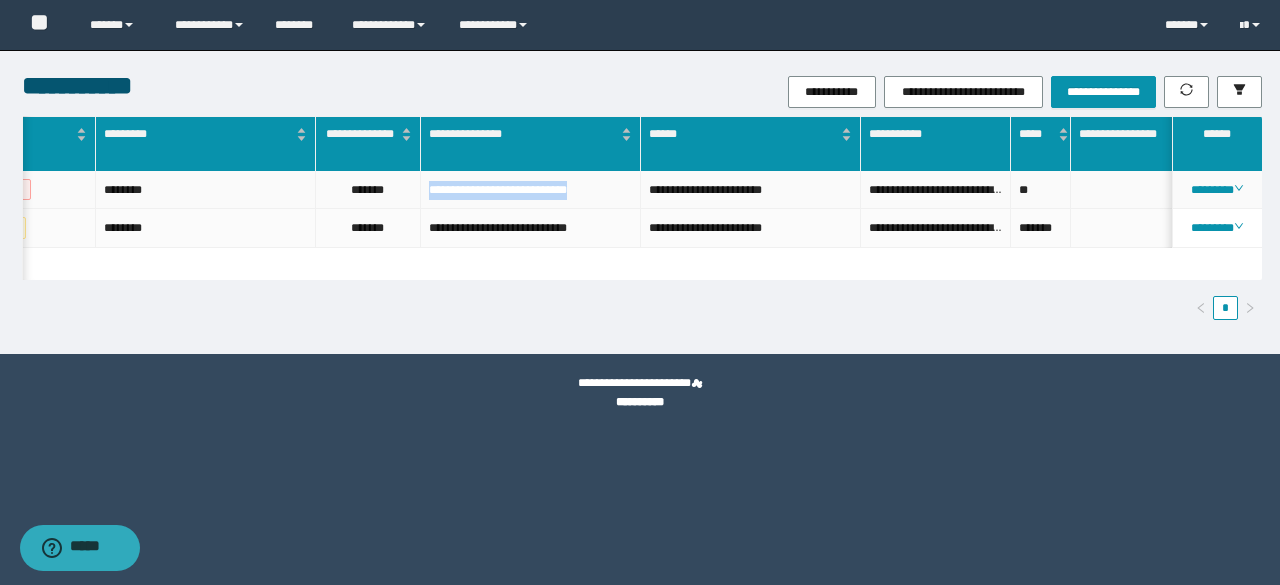 drag, startPoint x: 427, startPoint y: 193, endPoint x: 630, endPoint y: 193, distance: 203 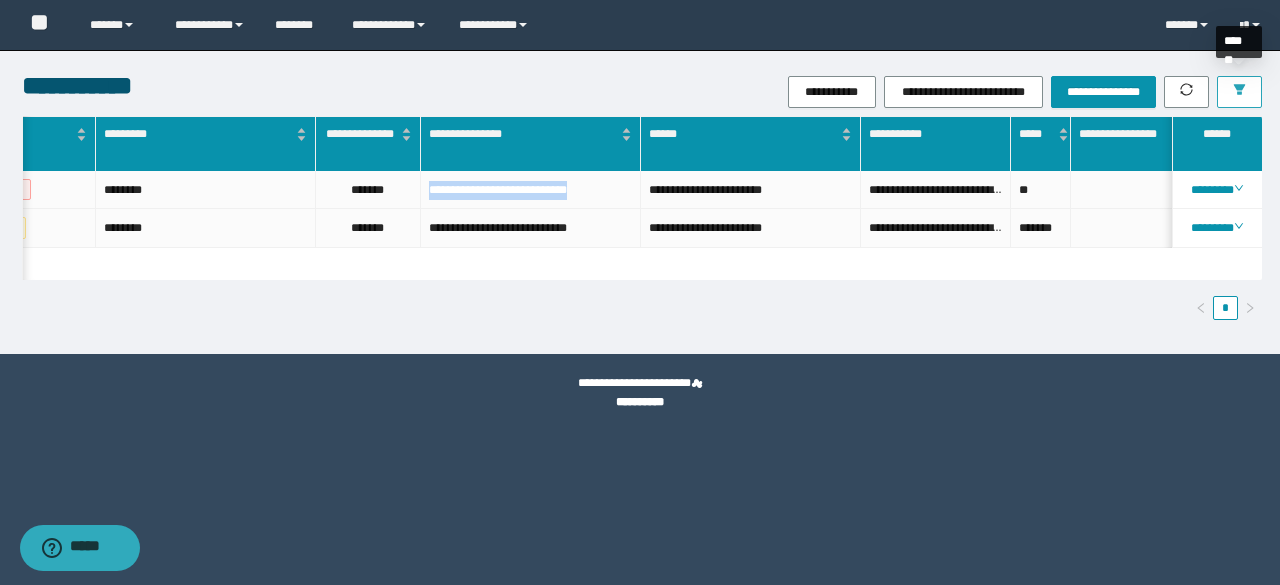 click at bounding box center [1239, 92] 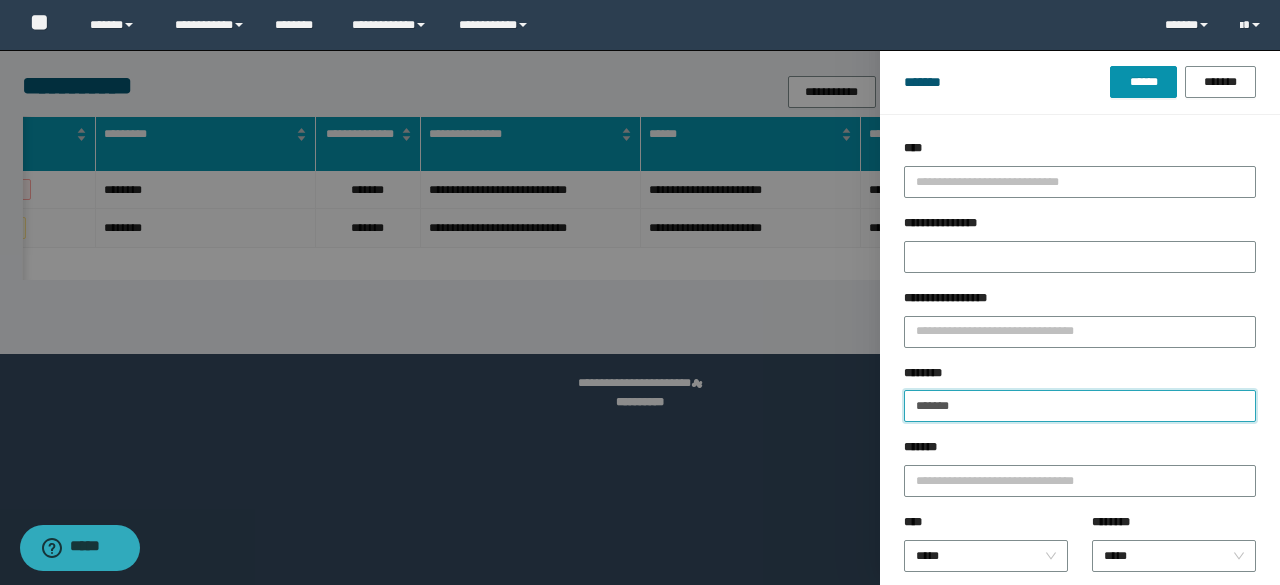 click on "*******" at bounding box center [1080, 406] 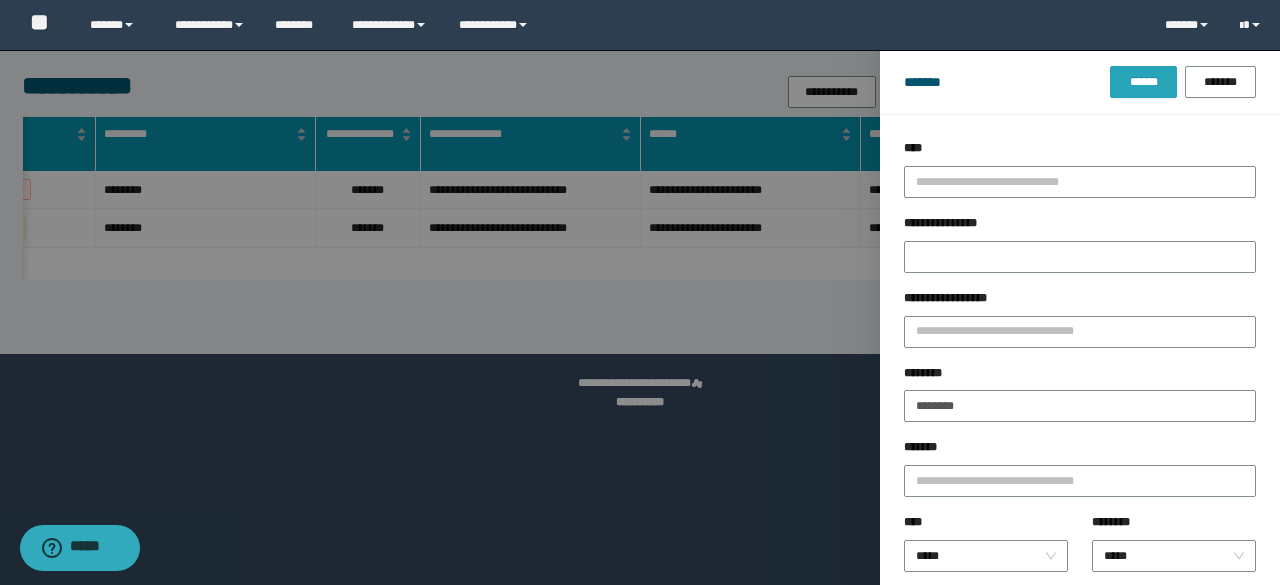 click on "******" at bounding box center [1143, 82] 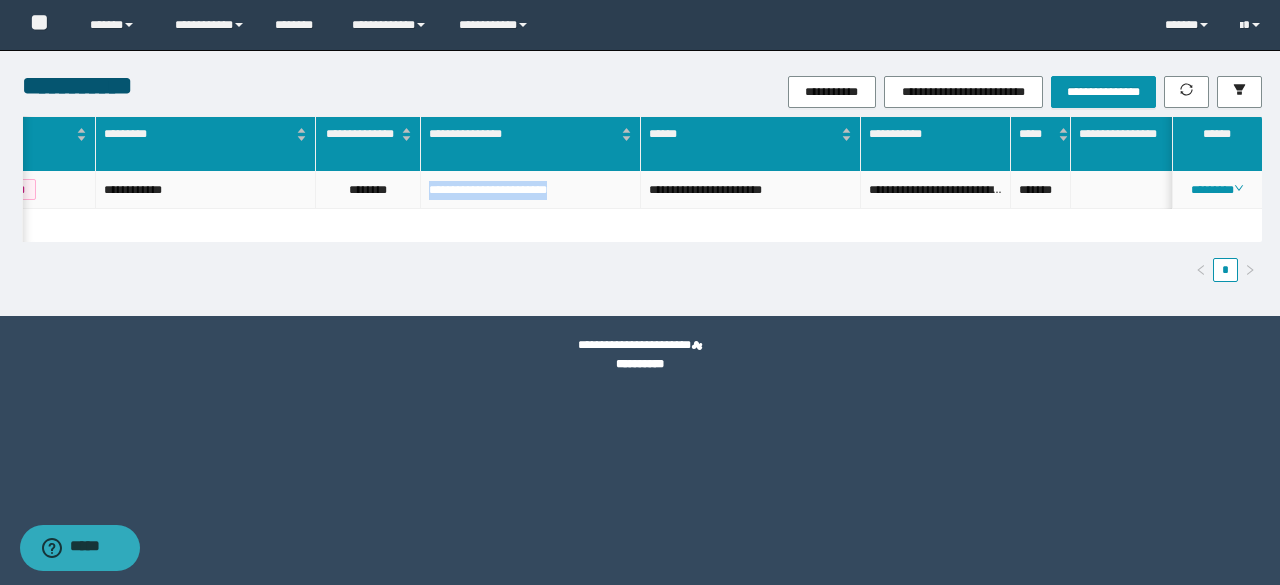 drag, startPoint x: 427, startPoint y: 191, endPoint x: 606, endPoint y: 210, distance: 180.00555 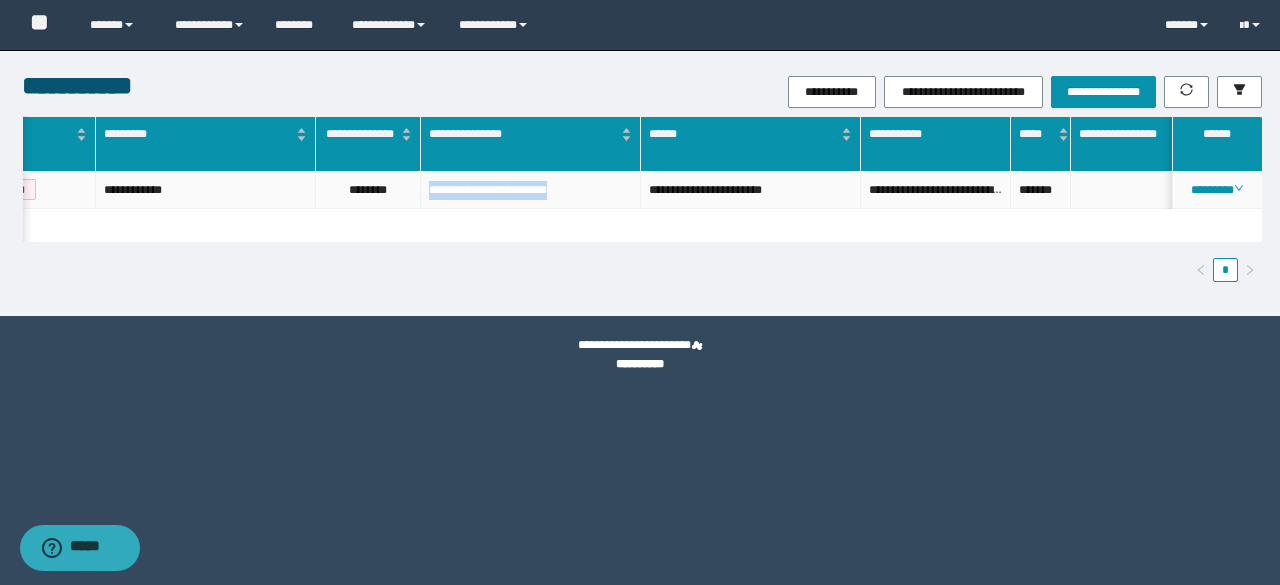 copy on "**********" 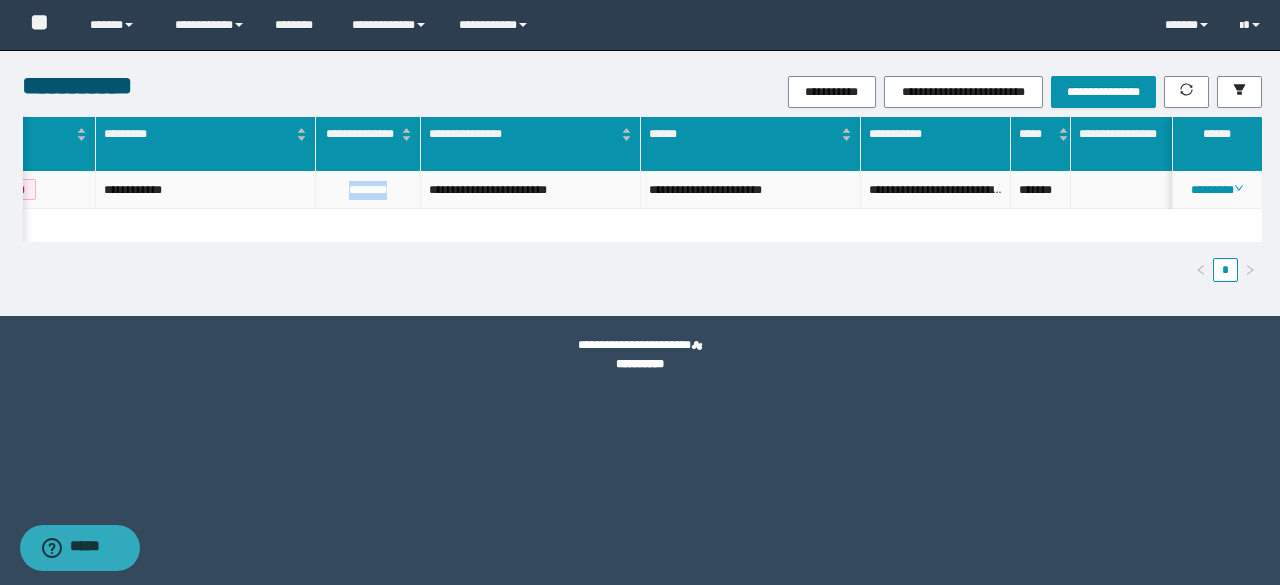 drag, startPoint x: 338, startPoint y: 191, endPoint x: 406, endPoint y: 210, distance: 70.60453 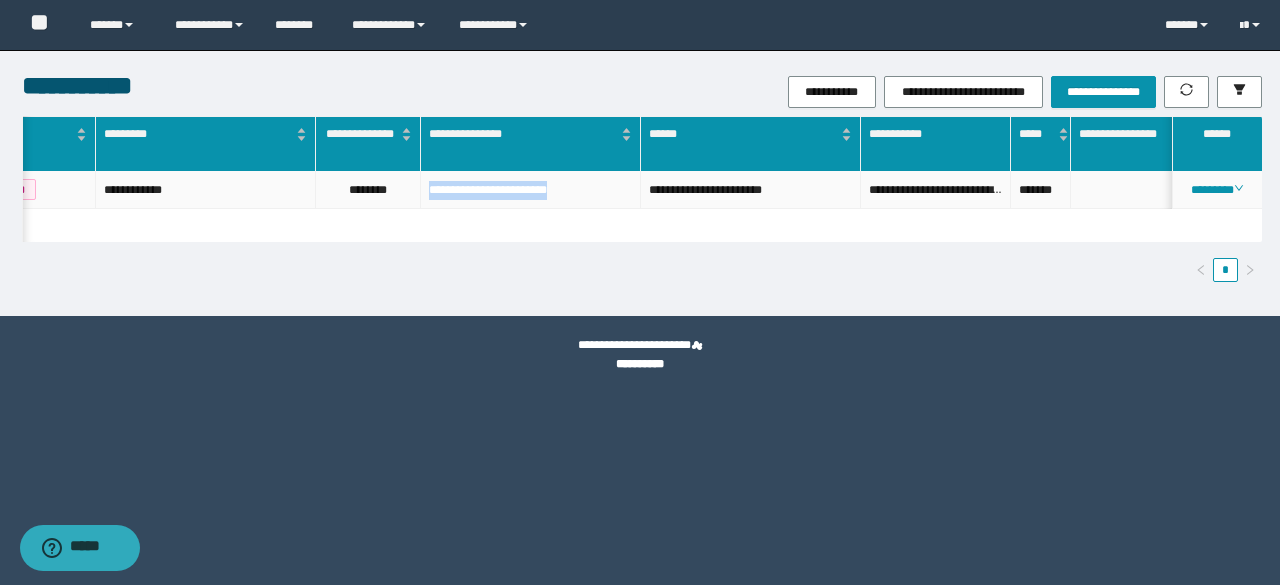 drag, startPoint x: 427, startPoint y: 193, endPoint x: 587, endPoint y: 195, distance: 160.0125 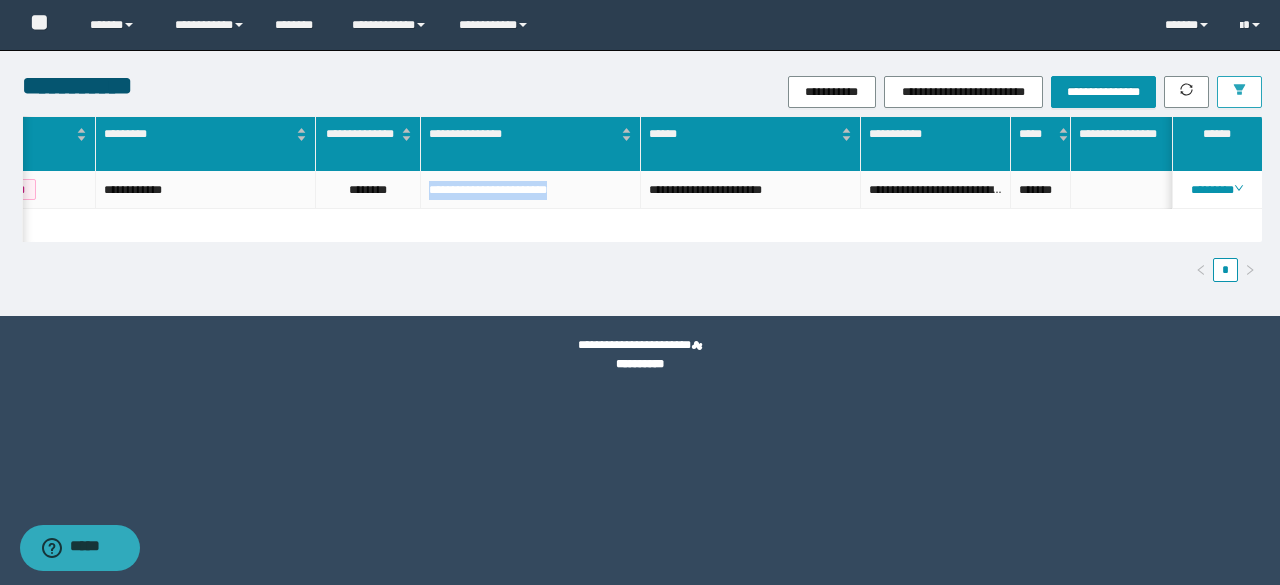 click 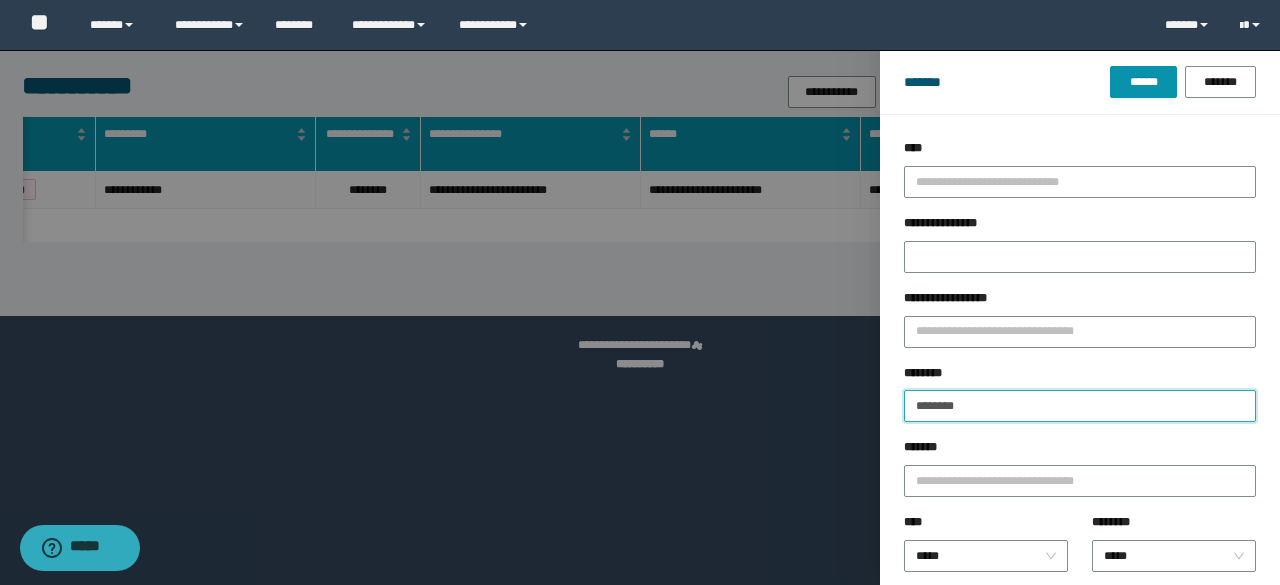 click on "********" at bounding box center (1080, 406) 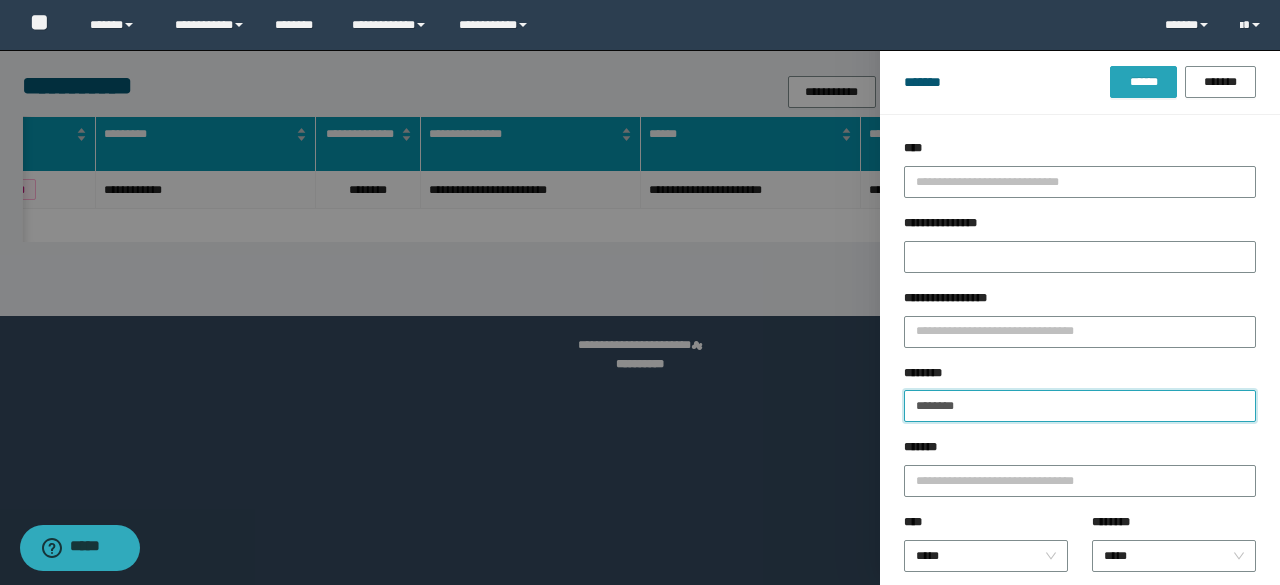 type on "********" 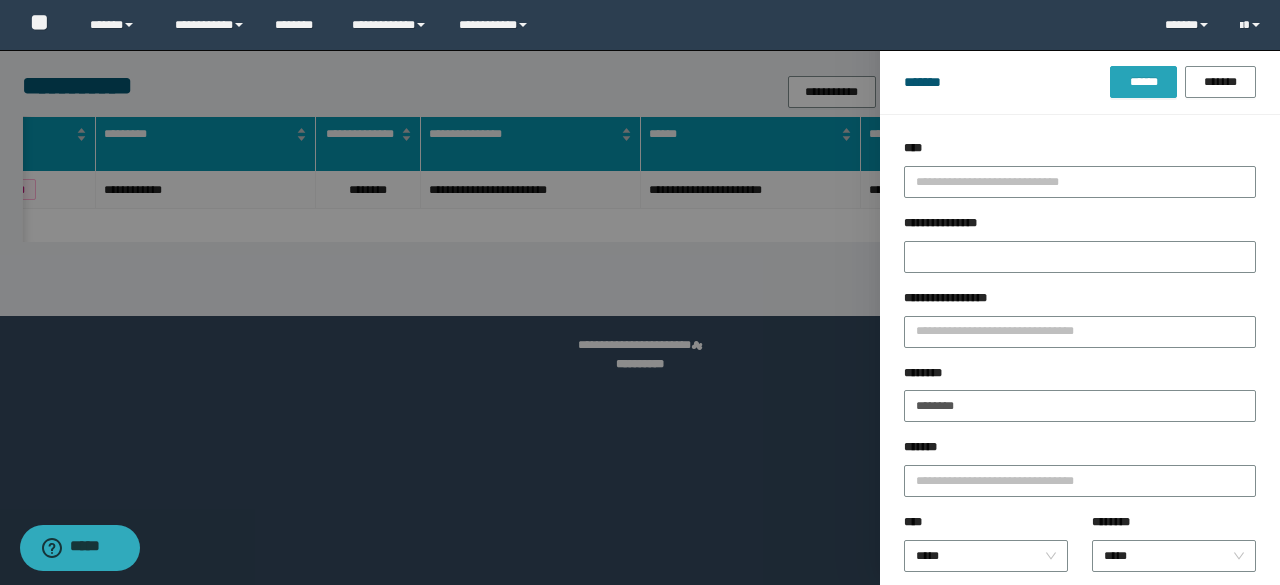click on "******" at bounding box center (1143, 82) 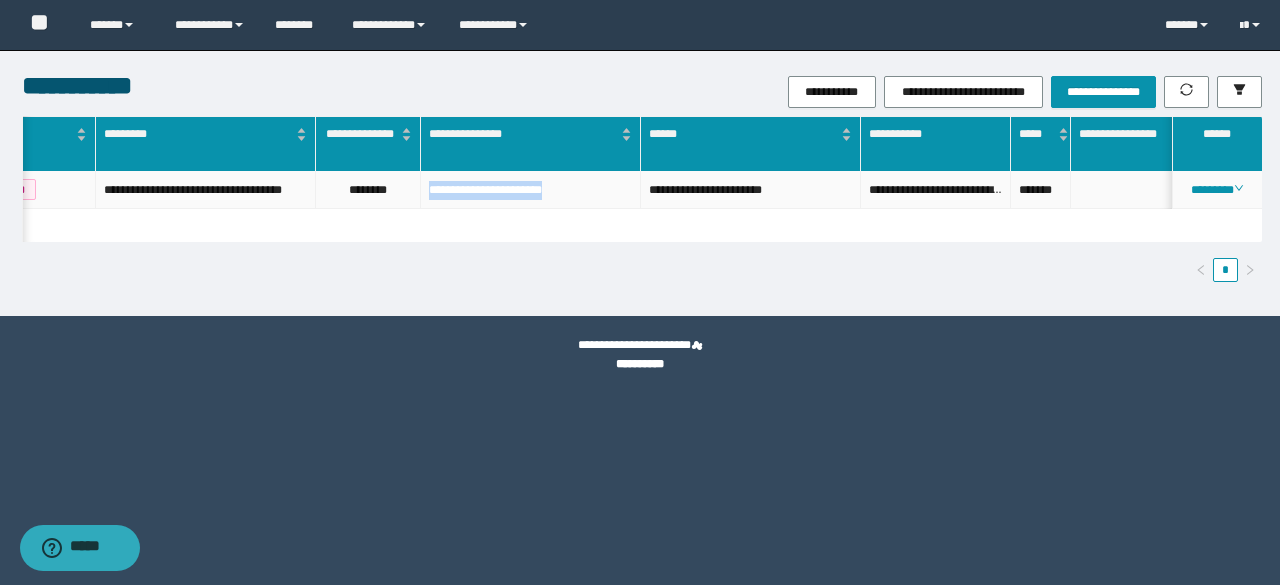 drag, startPoint x: 421, startPoint y: 191, endPoint x: 595, endPoint y: 203, distance: 174.4133 